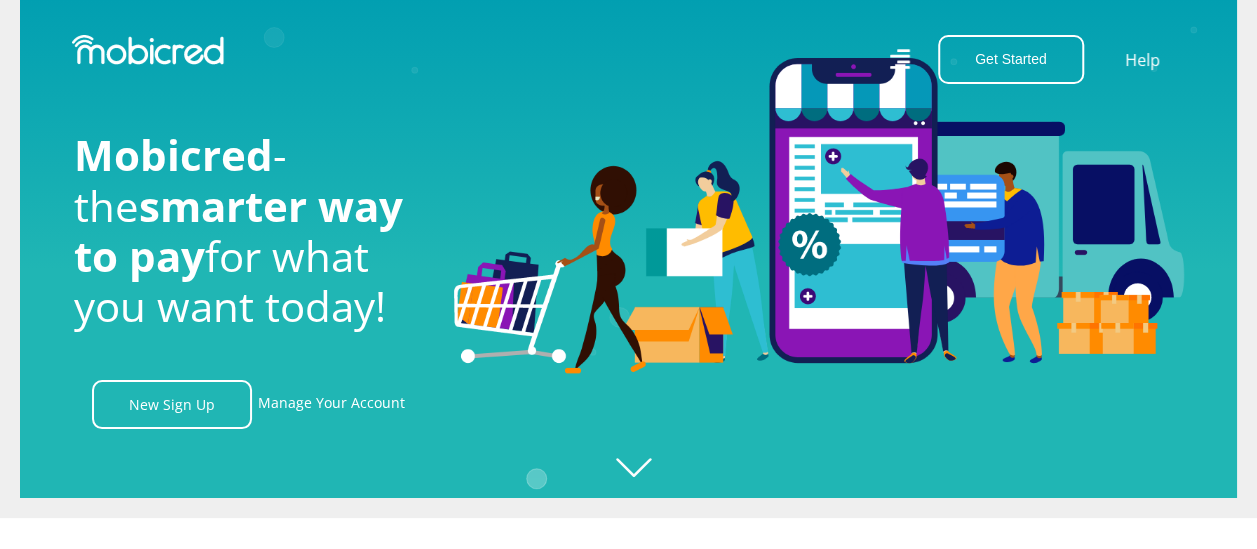 scroll, scrollTop: 0, scrollLeft: 0, axis: both 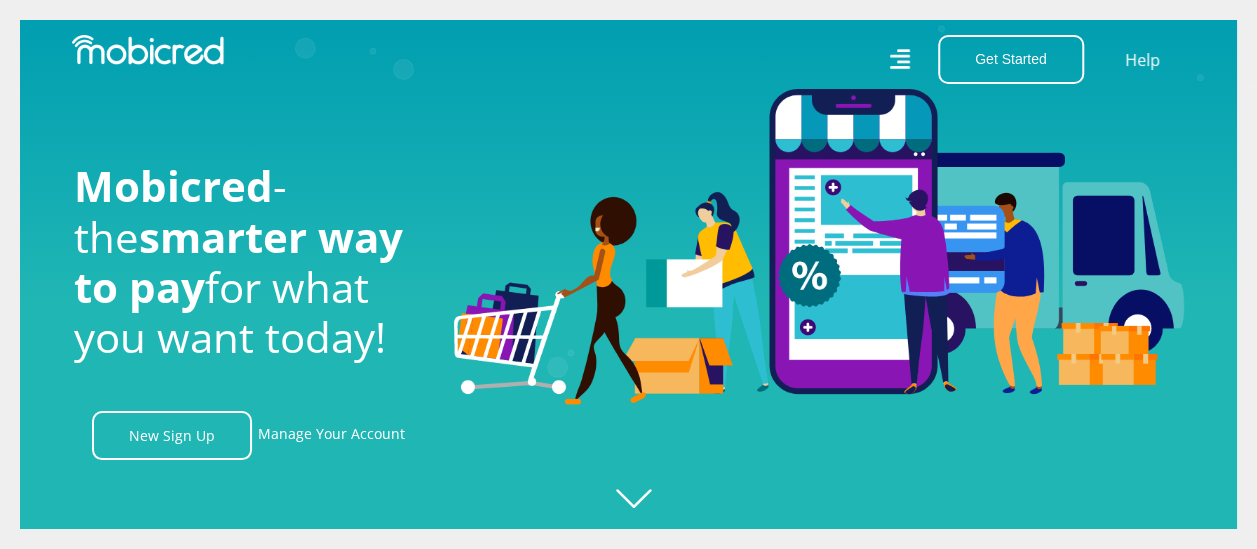 click at bounding box center [148, 50] 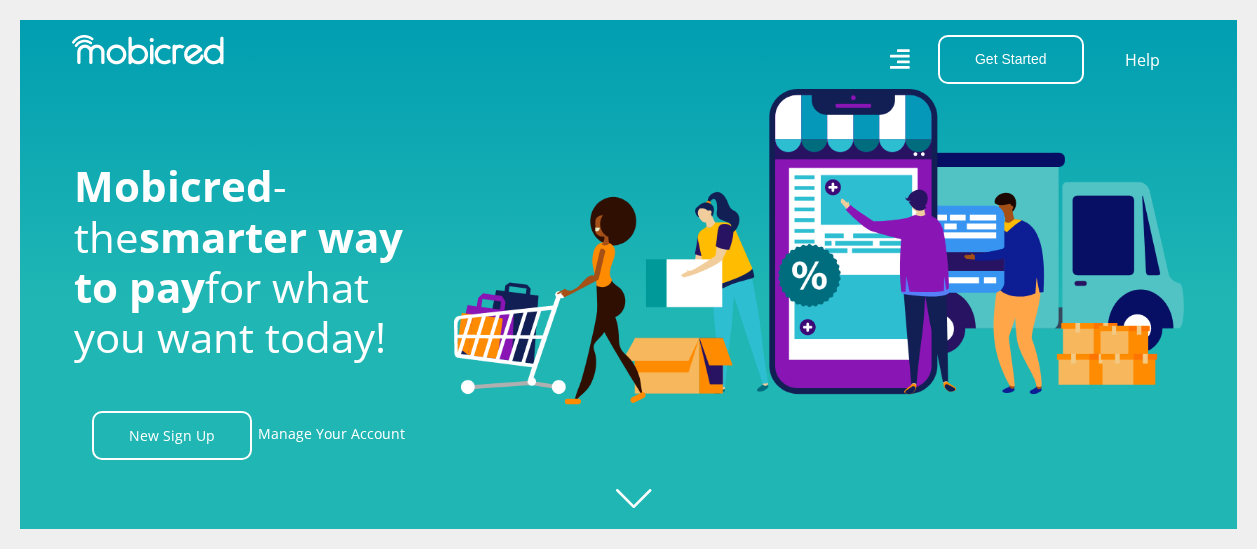 scroll, scrollTop: 0, scrollLeft: 0, axis: both 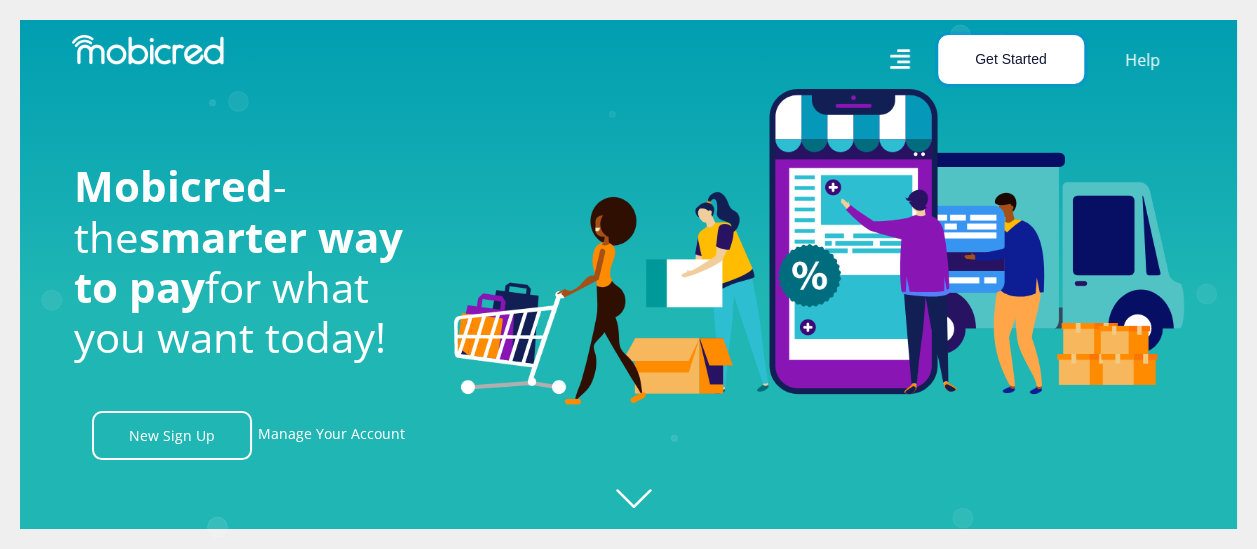 click on "Get Started" at bounding box center [1011, 59] 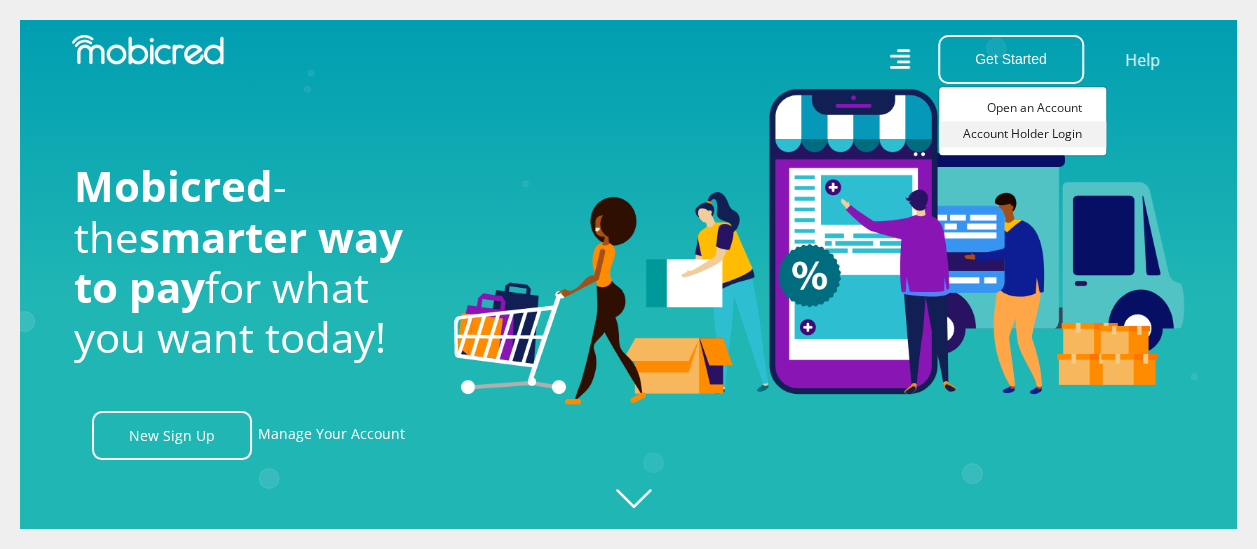 click on "Account Holder Login" at bounding box center (1022, 134) 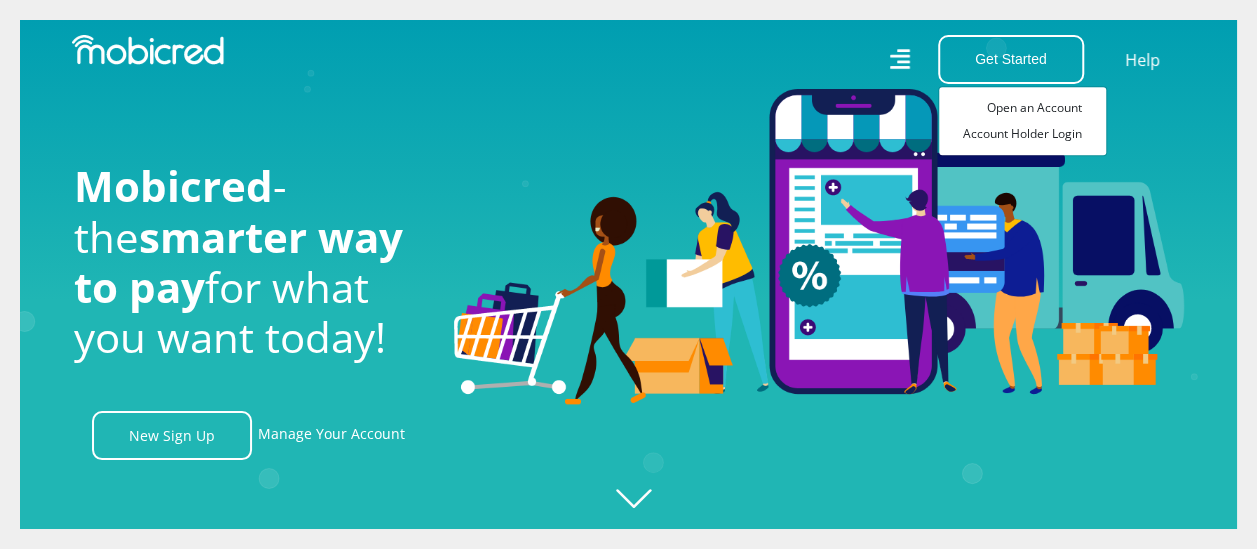 scroll, scrollTop: 0, scrollLeft: 3704, axis: horizontal 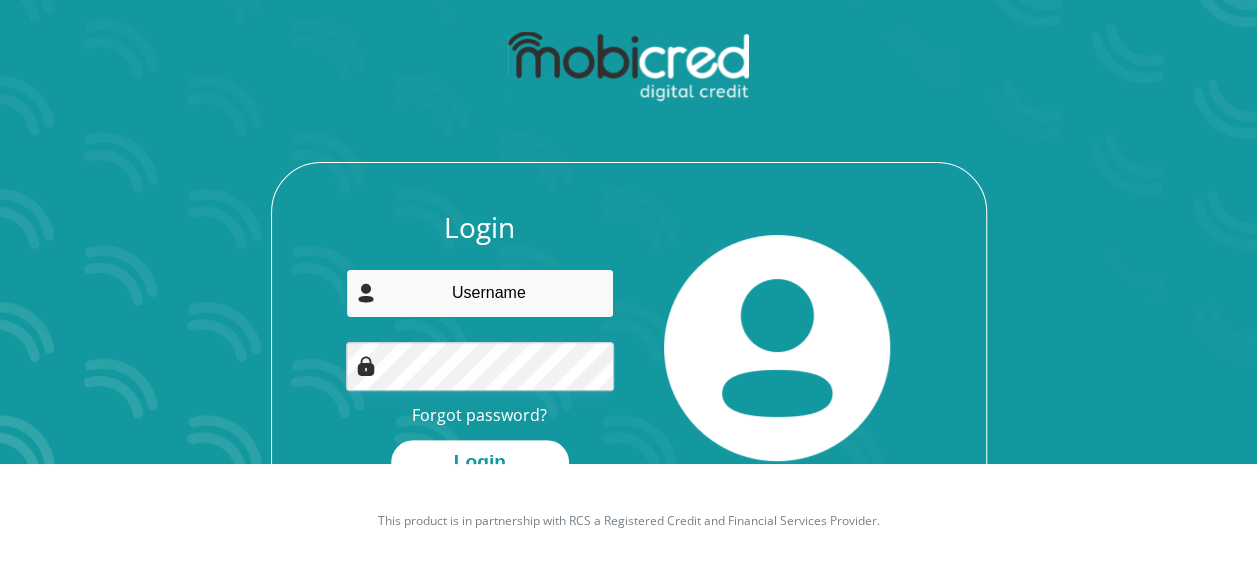 paste on "mlramabulana@gmail.com" 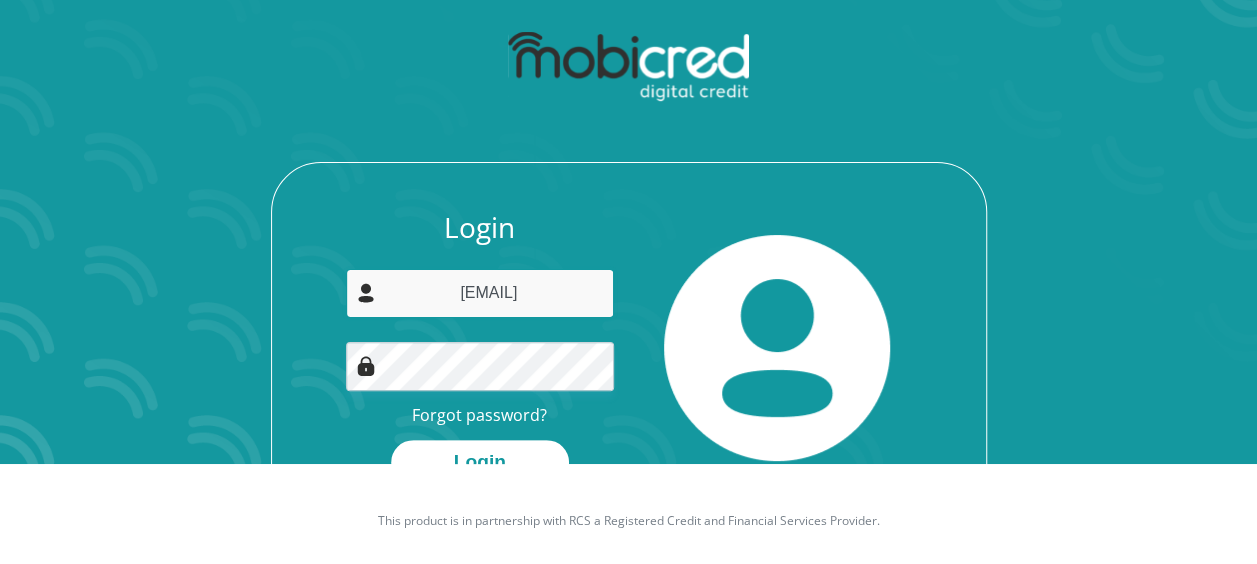 type on "mlramabulana@gmail.com" 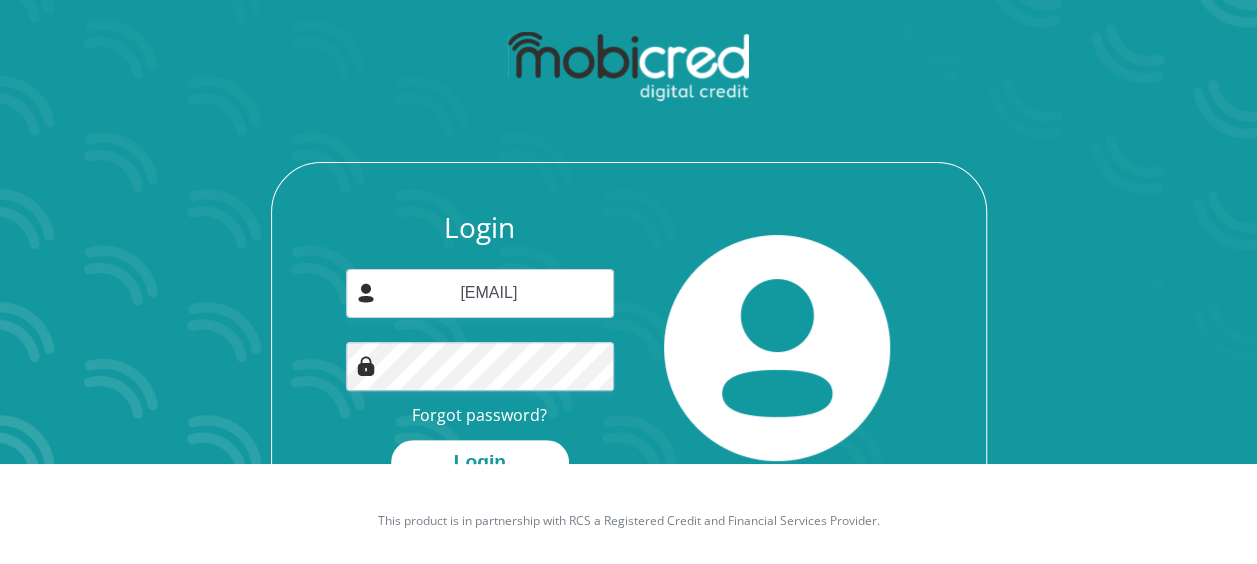 click on "Login
mlramabulana@gmail.com
Forgot password?
Login" at bounding box center (629, 348) 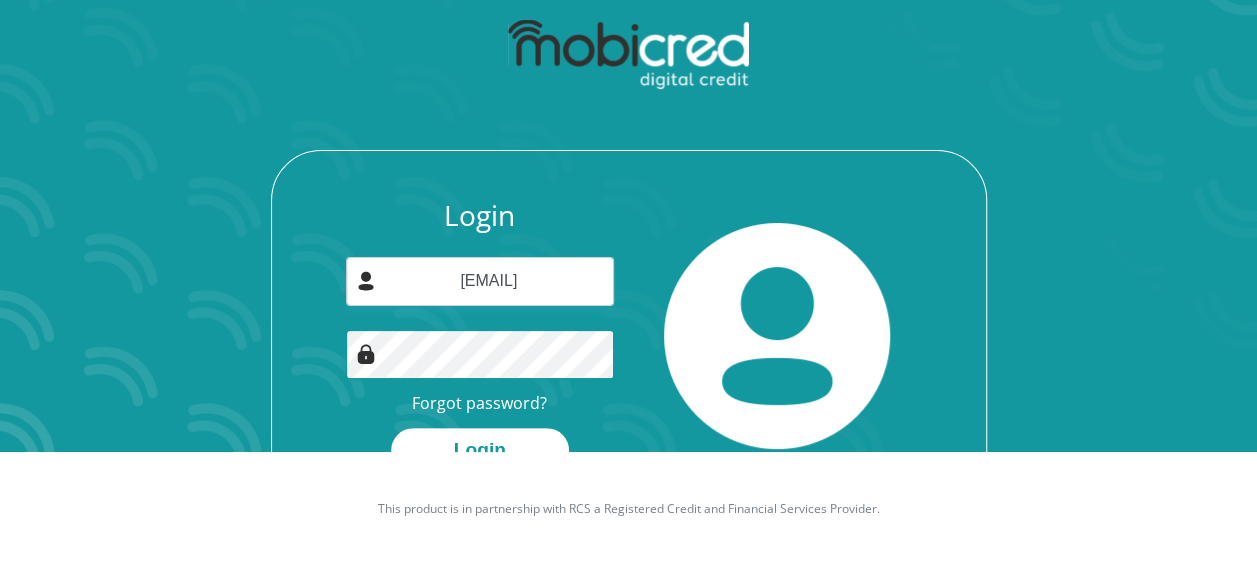 scroll, scrollTop: 116, scrollLeft: 0, axis: vertical 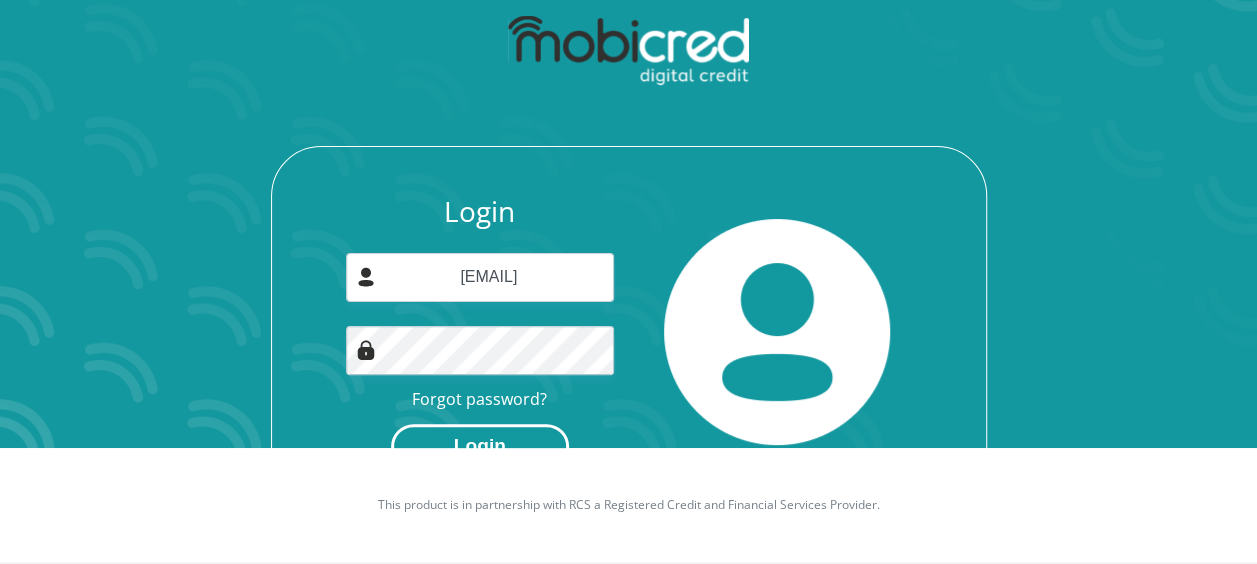 click on "Login" at bounding box center (480, 446) 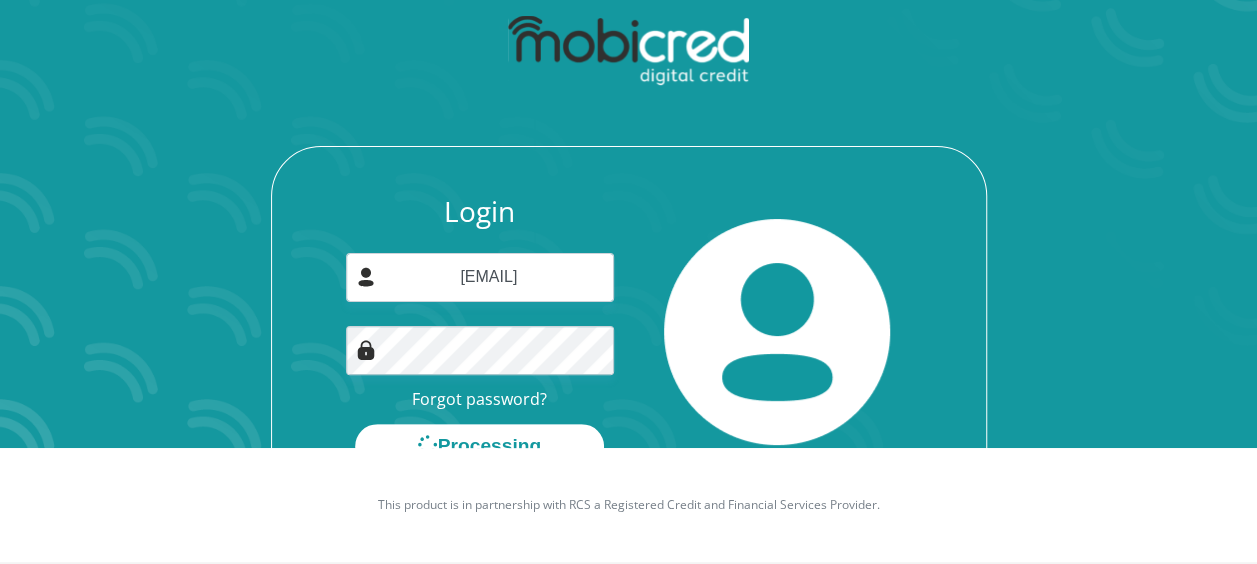 scroll, scrollTop: 0, scrollLeft: 0, axis: both 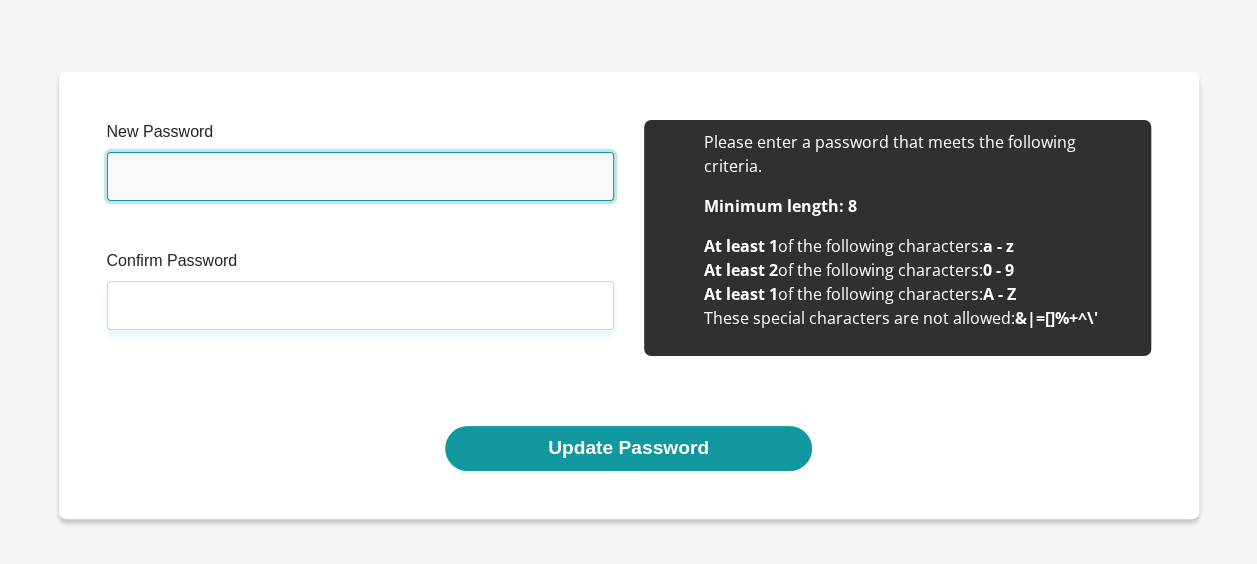 click on "New Password" at bounding box center (360, 176) 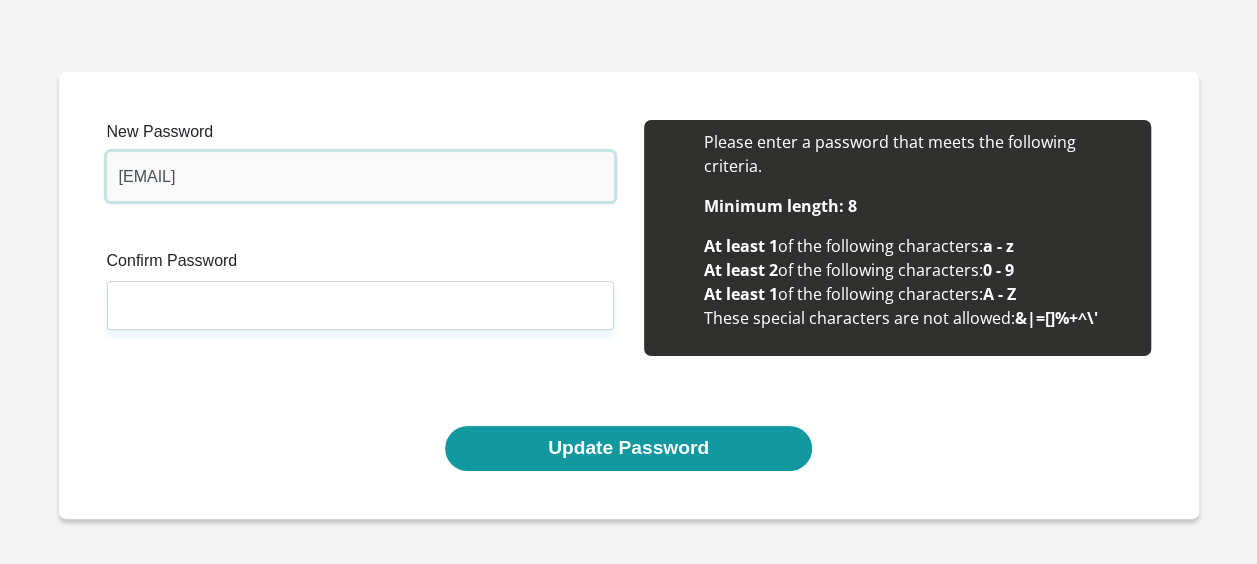 type on "[EMAIL]" 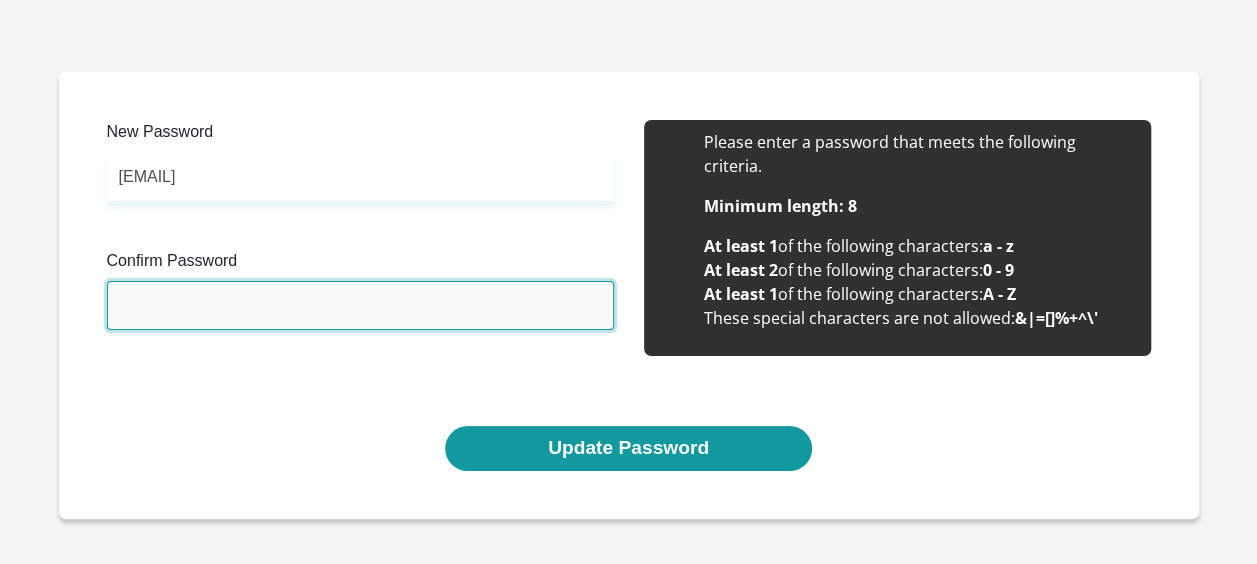 click on "Confirm Password" at bounding box center (360, 305) 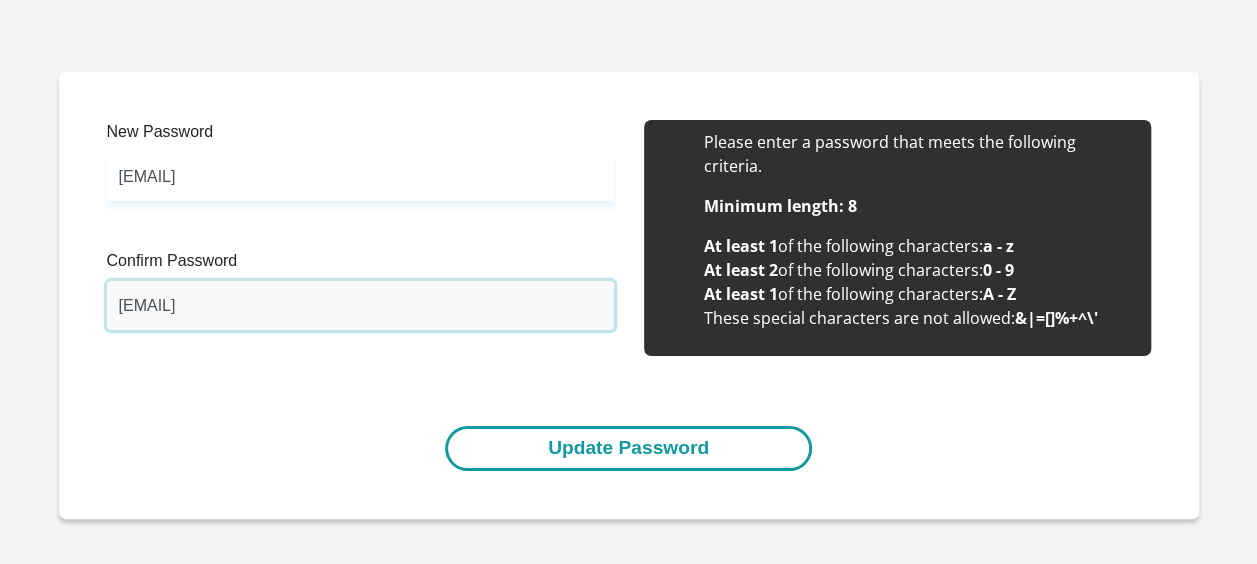 type on "Mbuya@22-3b" 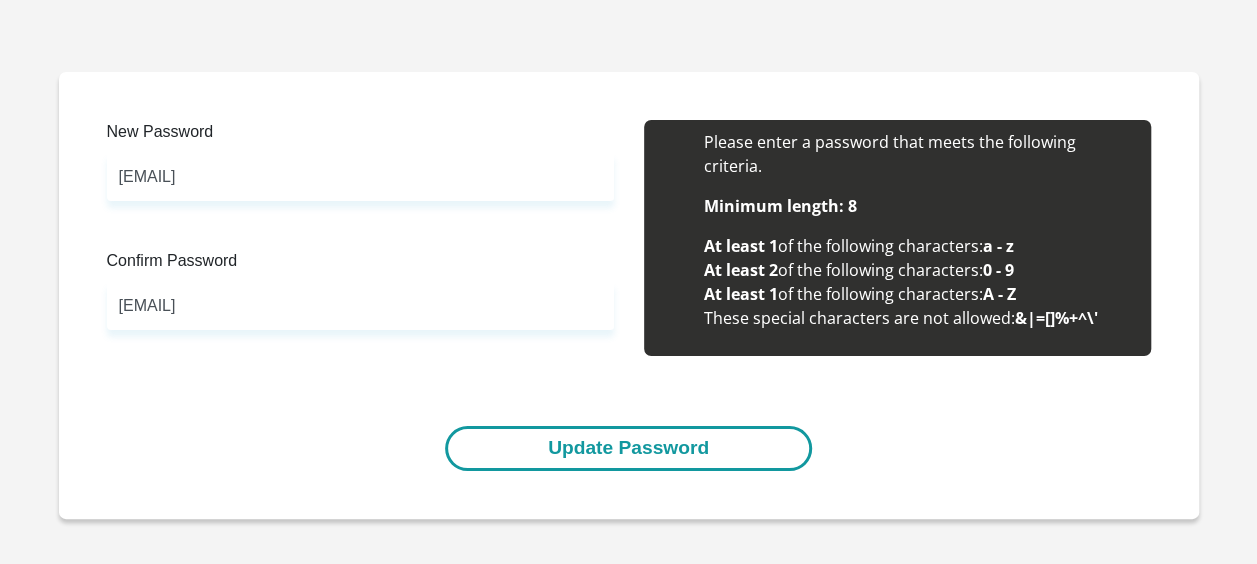 click on "Update Password" at bounding box center (628, 448) 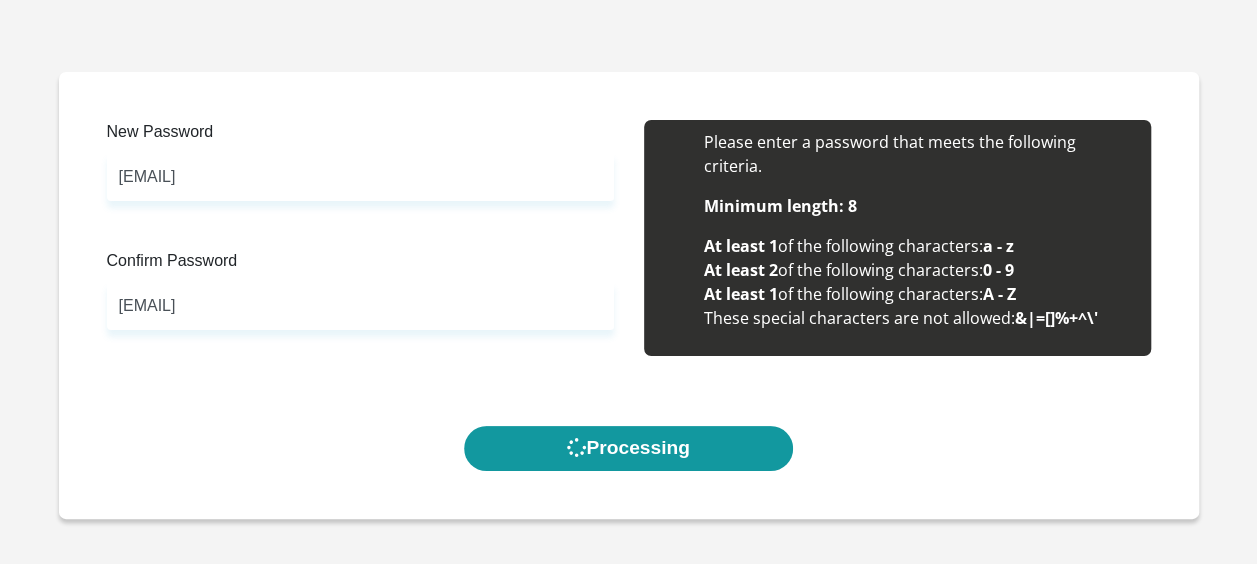 scroll, scrollTop: 0, scrollLeft: 0, axis: both 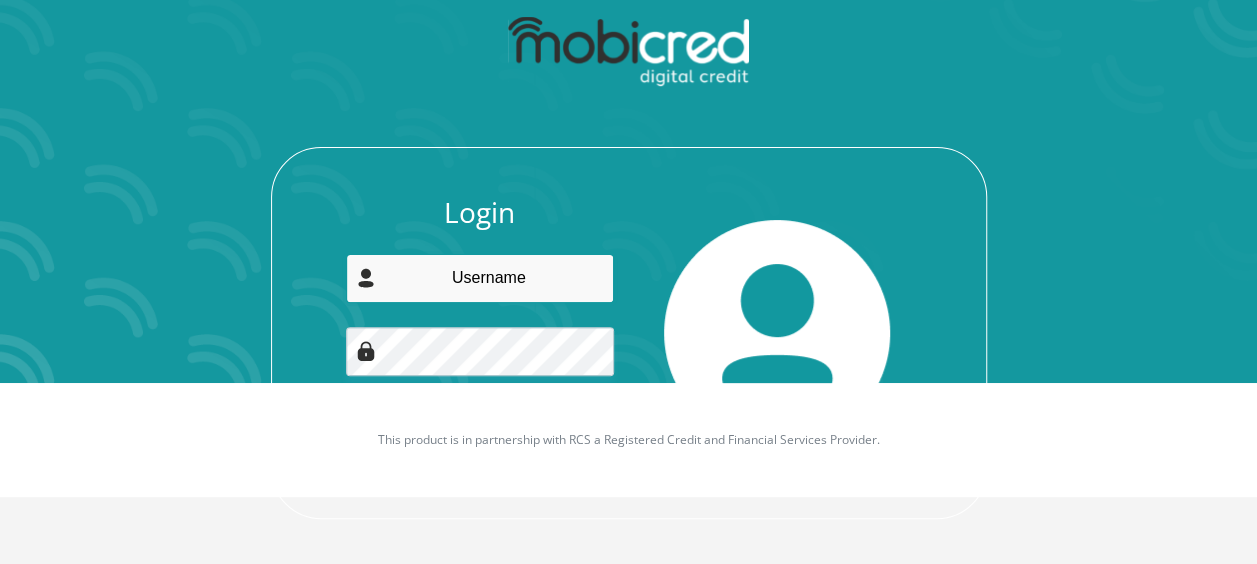 click at bounding box center (480, 278) 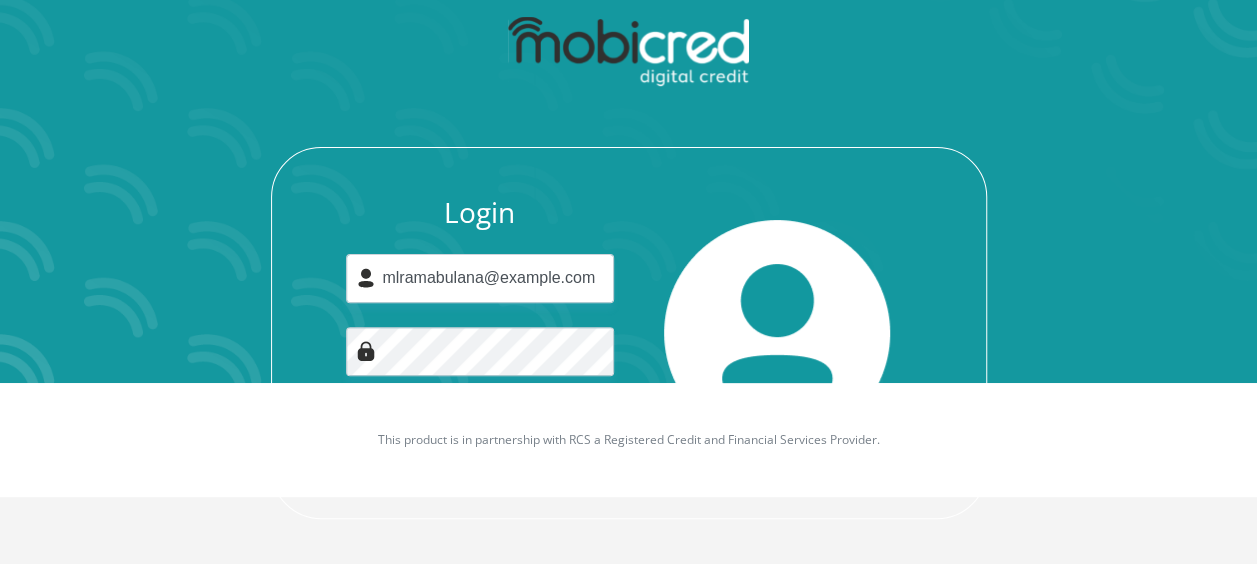 click at bounding box center [777, 333] 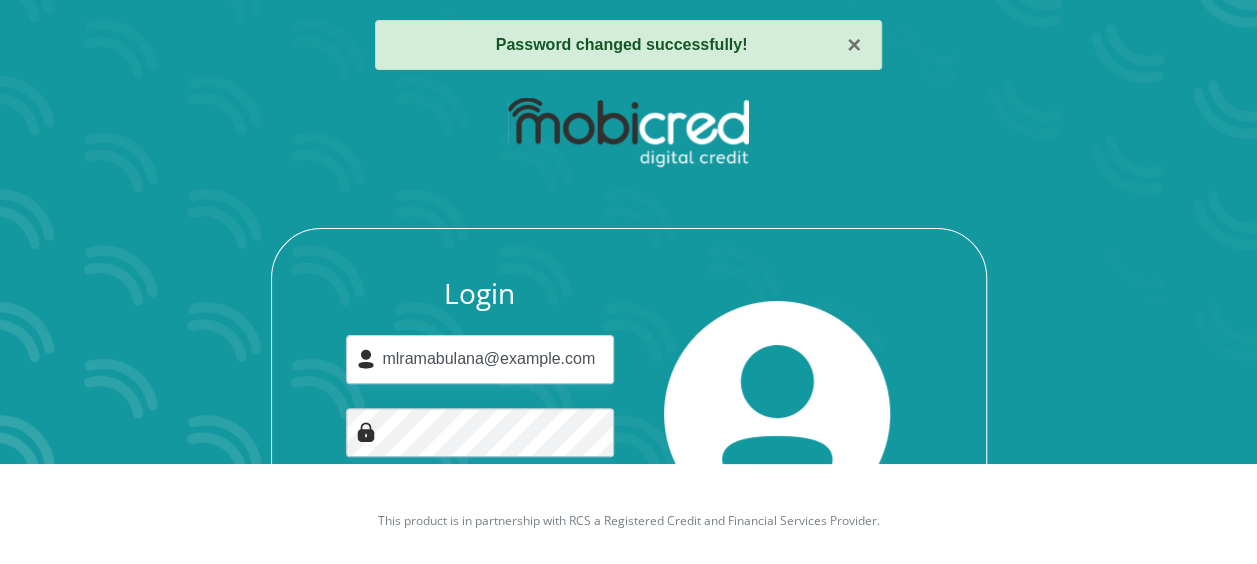scroll, scrollTop: 181, scrollLeft: 0, axis: vertical 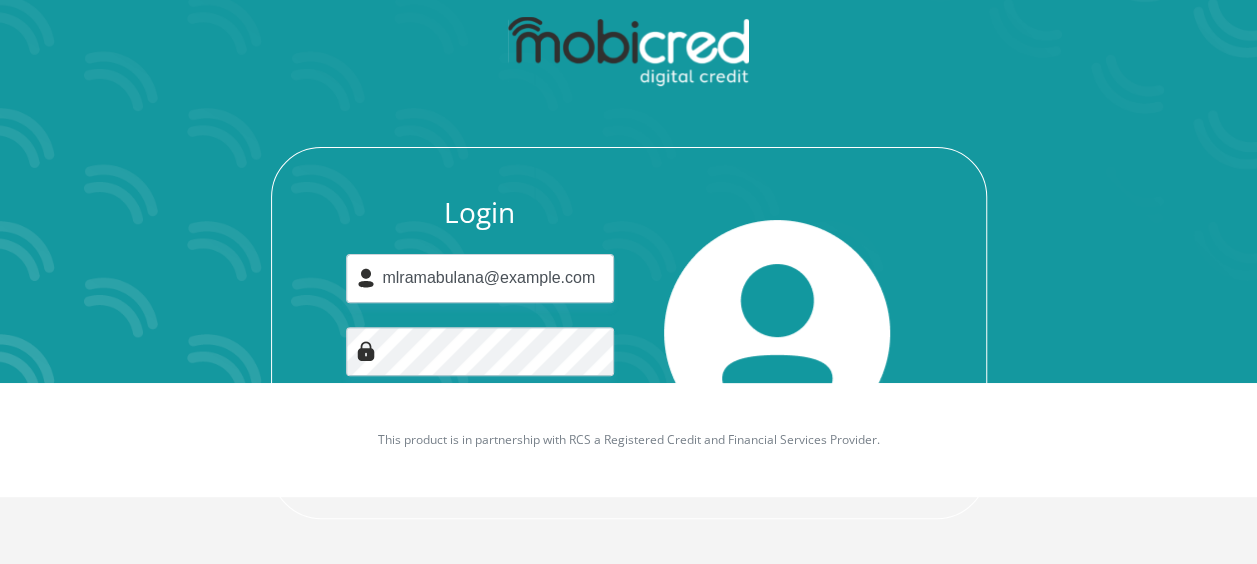 click on "This product is in partnership with RCS a Registered Credit and Financial Services Provider." at bounding box center (629, 440) 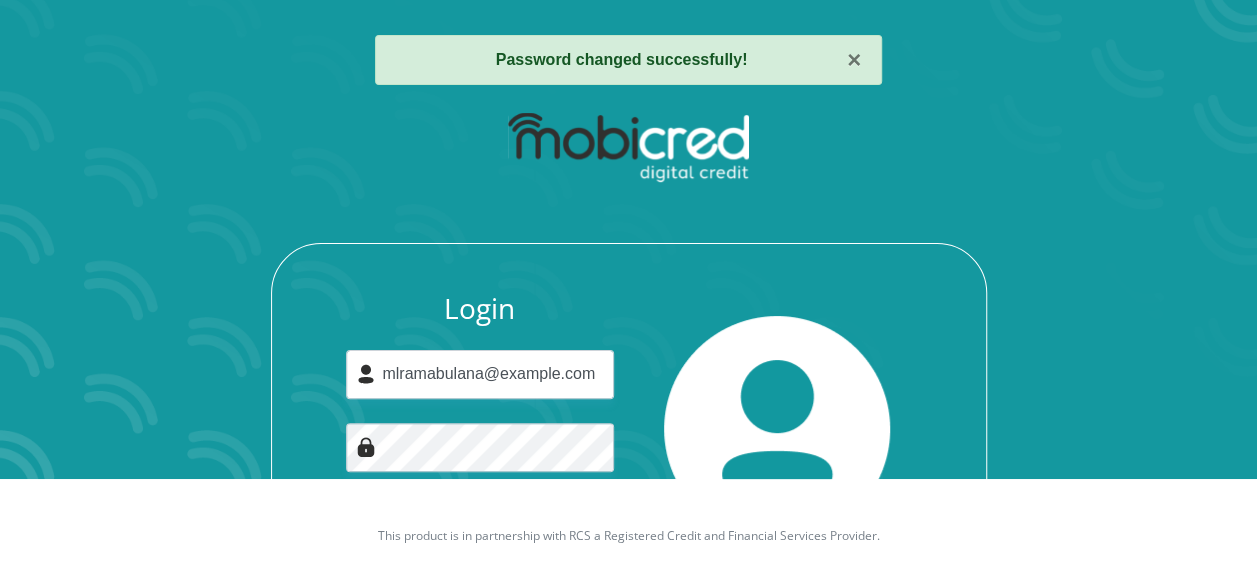 scroll, scrollTop: 0, scrollLeft: 0, axis: both 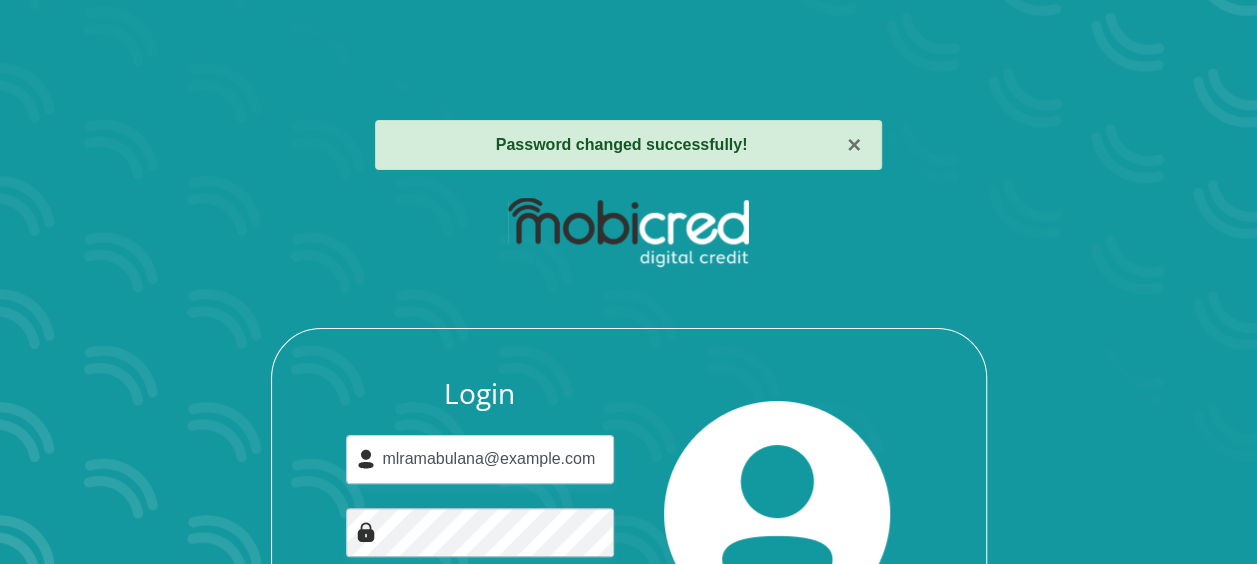 click on "Login
mlramabulana@gmail.com
Forgot password?
Login" at bounding box center (629, 443) 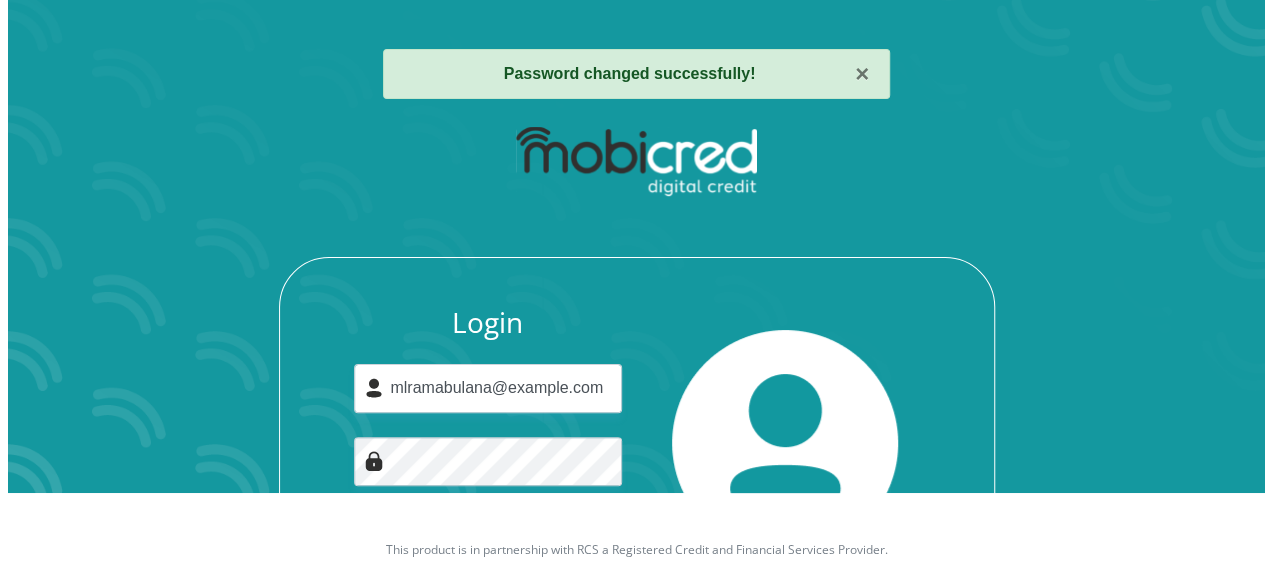 scroll, scrollTop: 0, scrollLeft: 0, axis: both 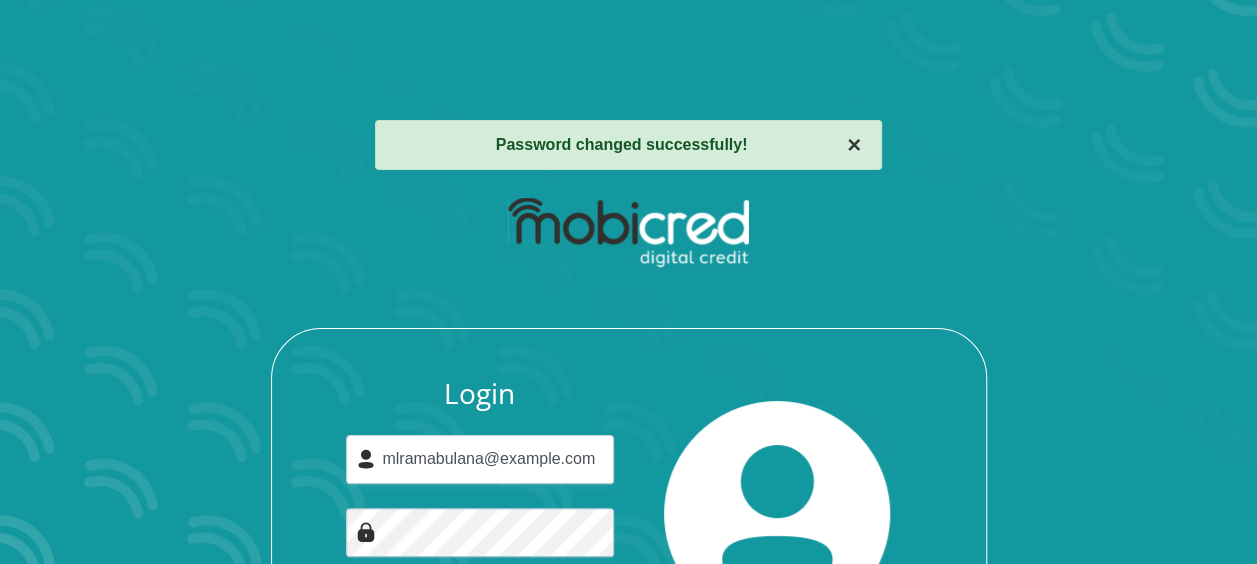 click on "×" at bounding box center [854, 145] 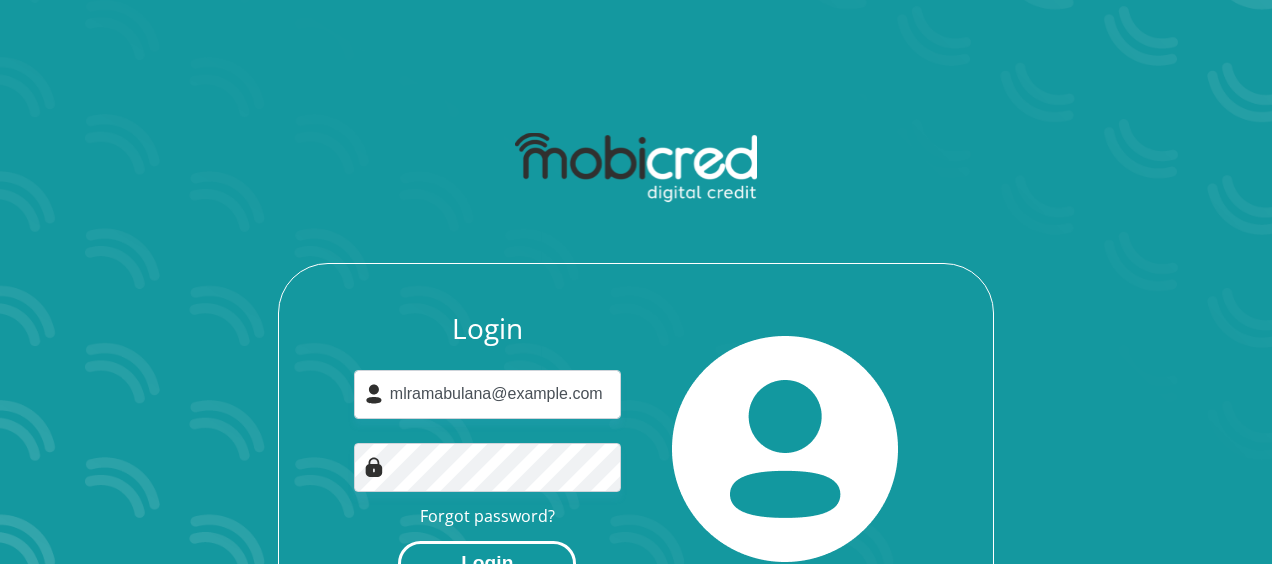 click on "Login" at bounding box center [487, 563] 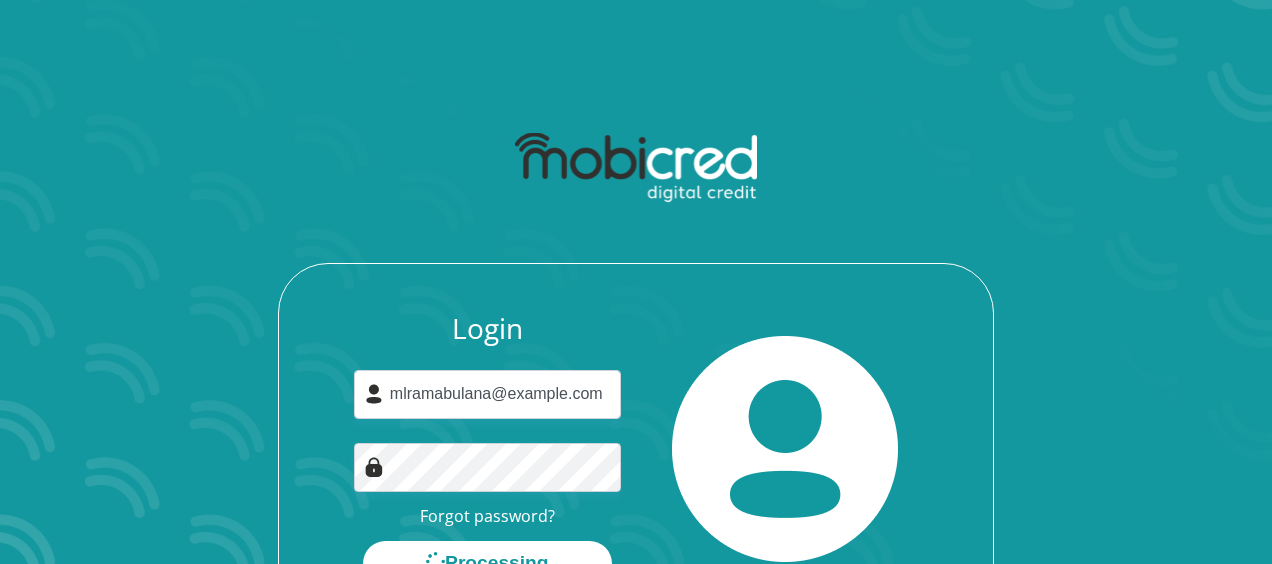 scroll, scrollTop: 0, scrollLeft: 0, axis: both 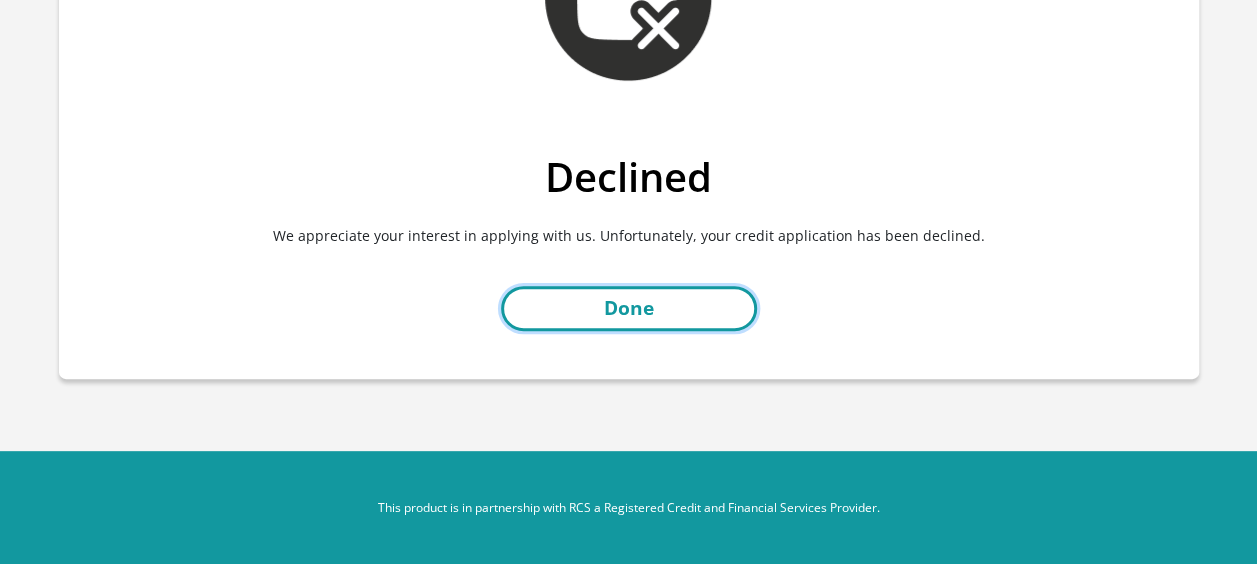 click on "Done" at bounding box center (629, 308) 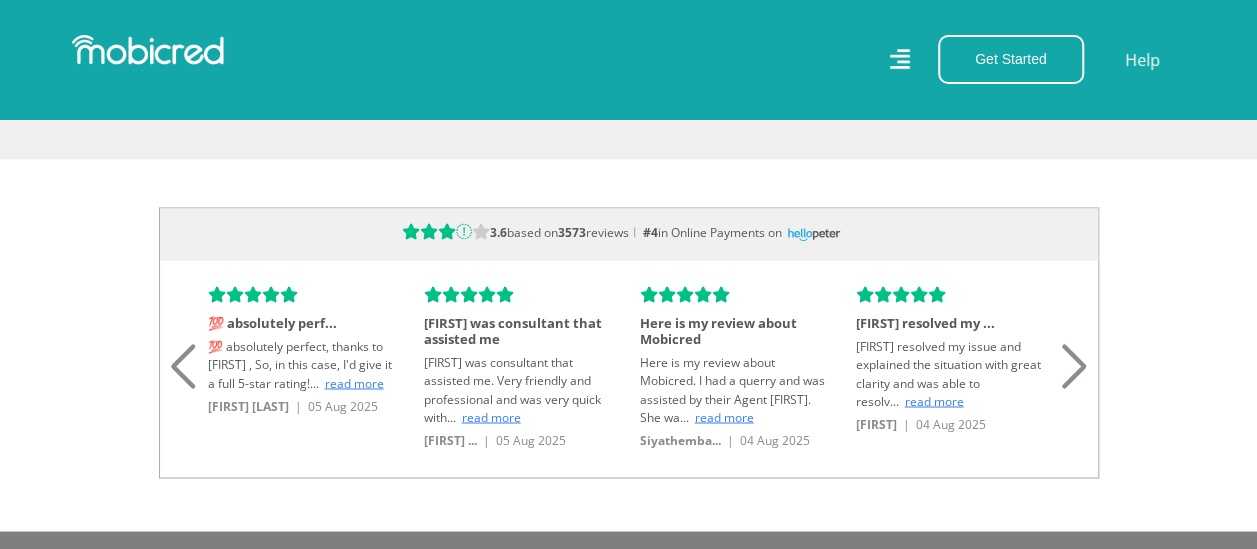 scroll, scrollTop: 1900, scrollLeft: 0, axis: vertical 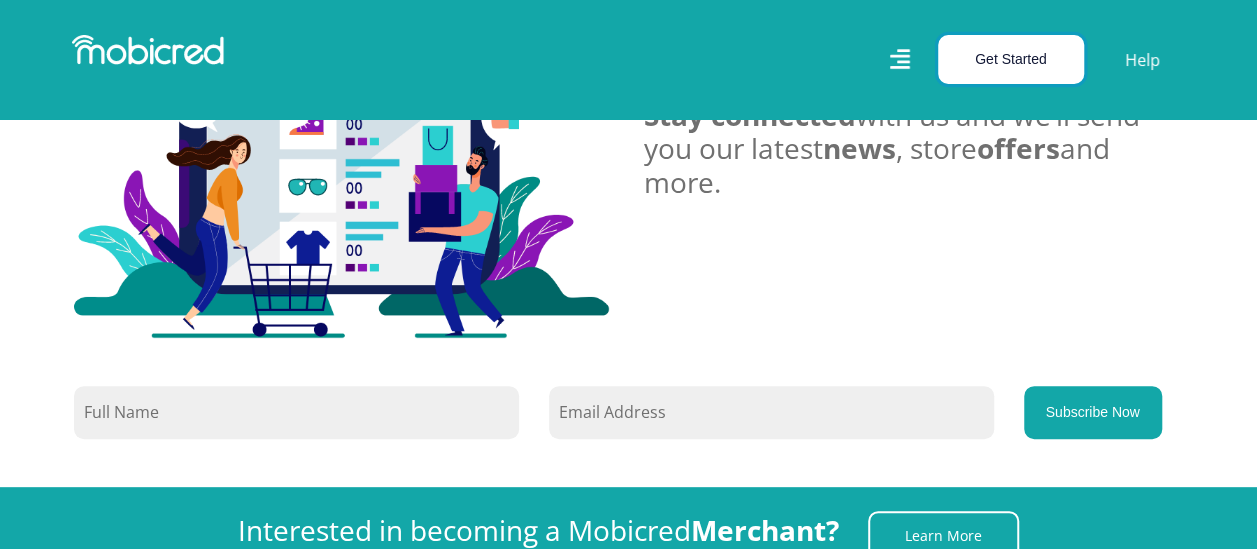 click on "Get Started" at bounding box center [1011, 59] 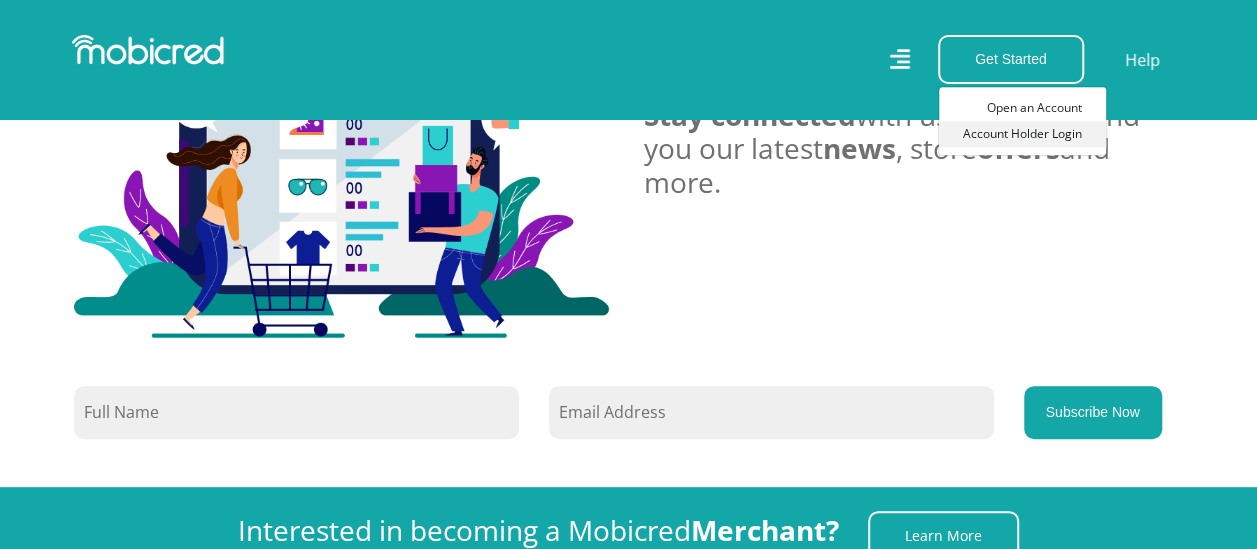 click on "Account Holder Login" at bounding box center [1022, 134] 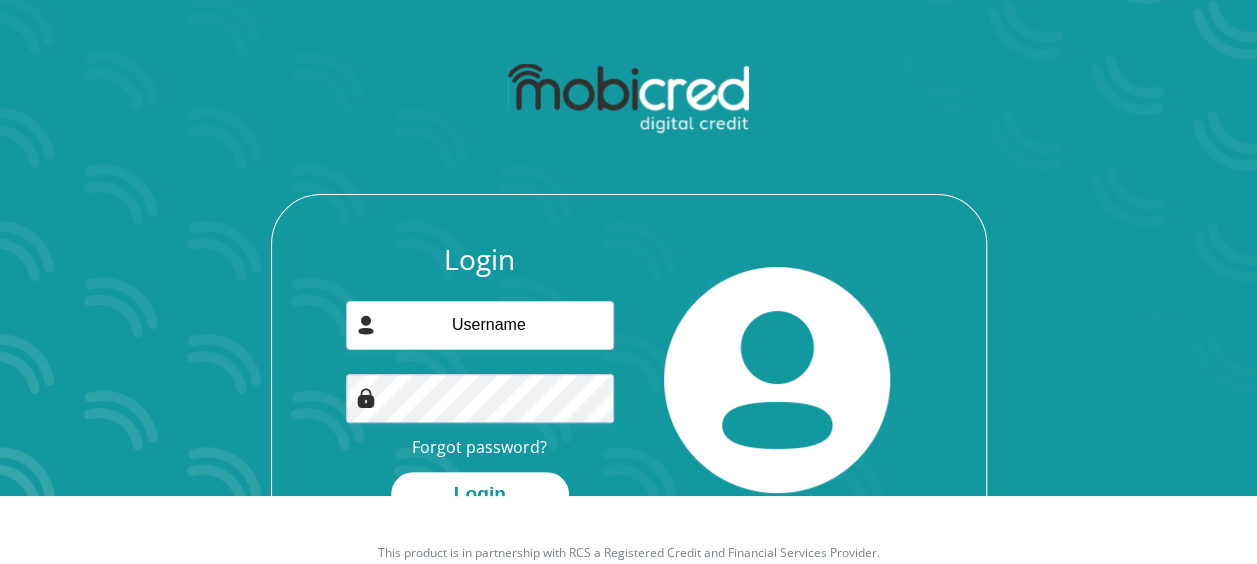 scroll, scrollTop: 100, scrollLeft: 0, axis: vertical 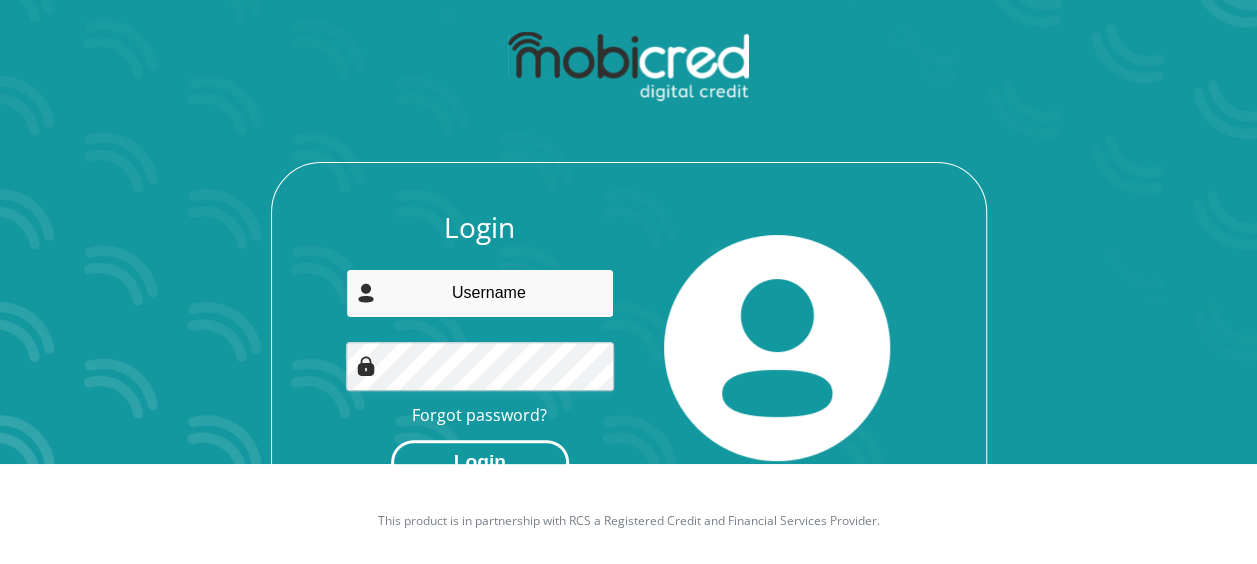 type on "[EMAIL]" 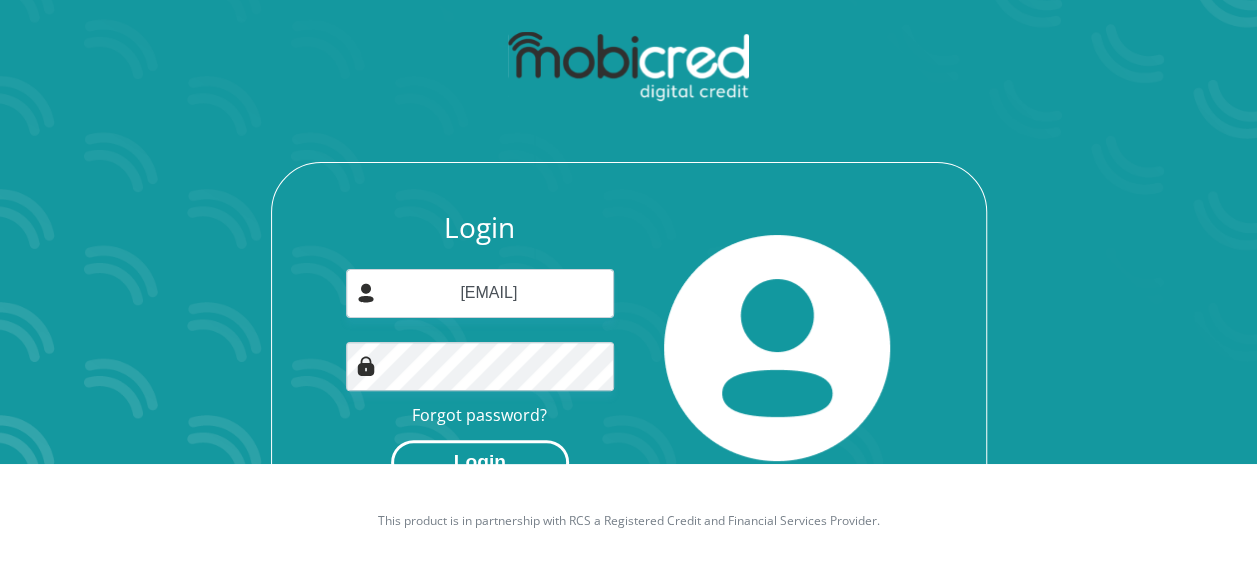 click on "Login" at bounding box center [480, 462] 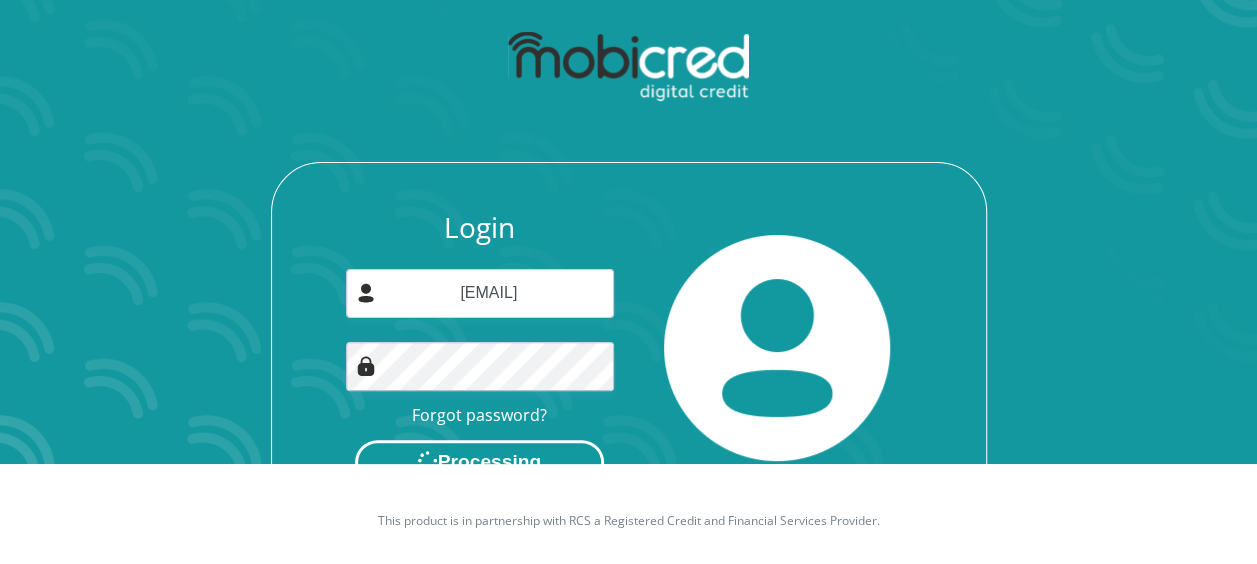 scroll, scrollTop: 0, scrollLeft: 0, axis: both 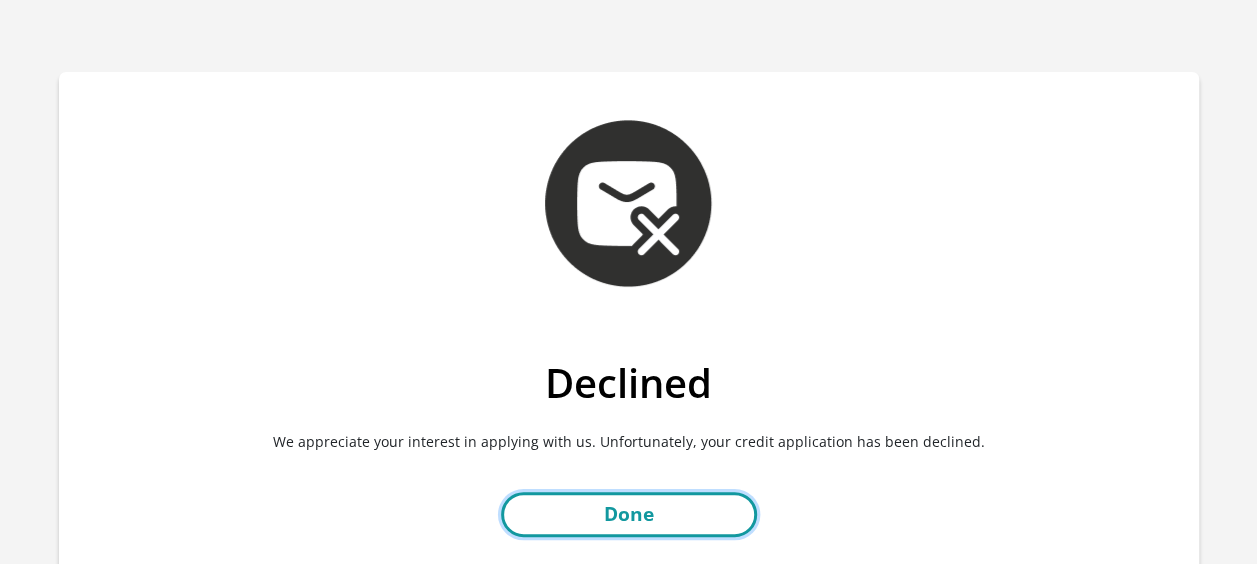 click on "Done" at bounding box center [629, 514] 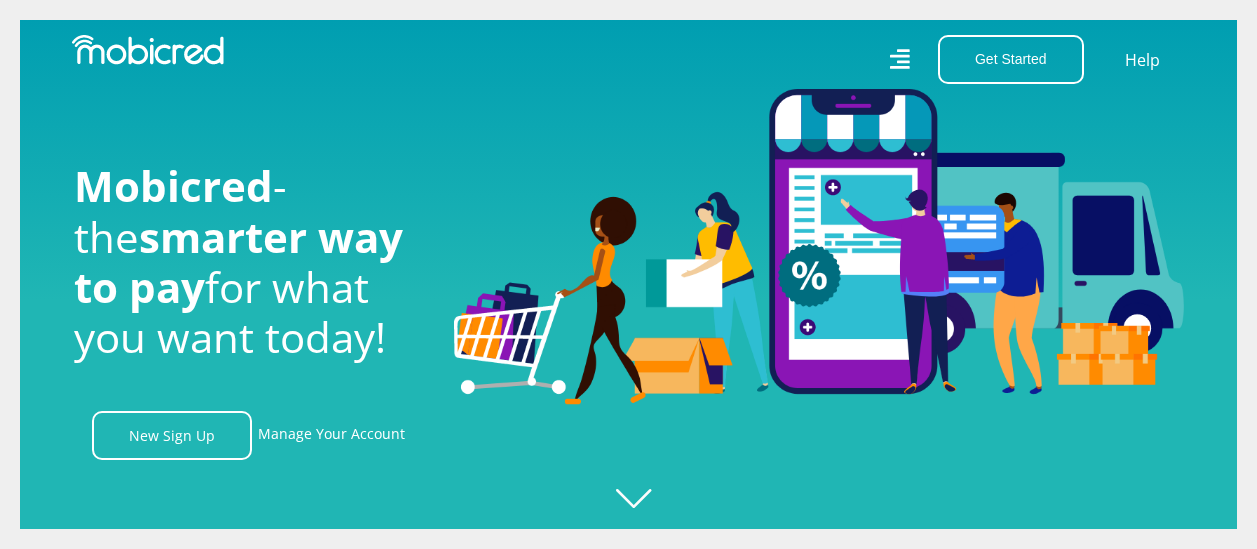 scroll, scrollTop: 0, scrollLeft: 0, axis: both 